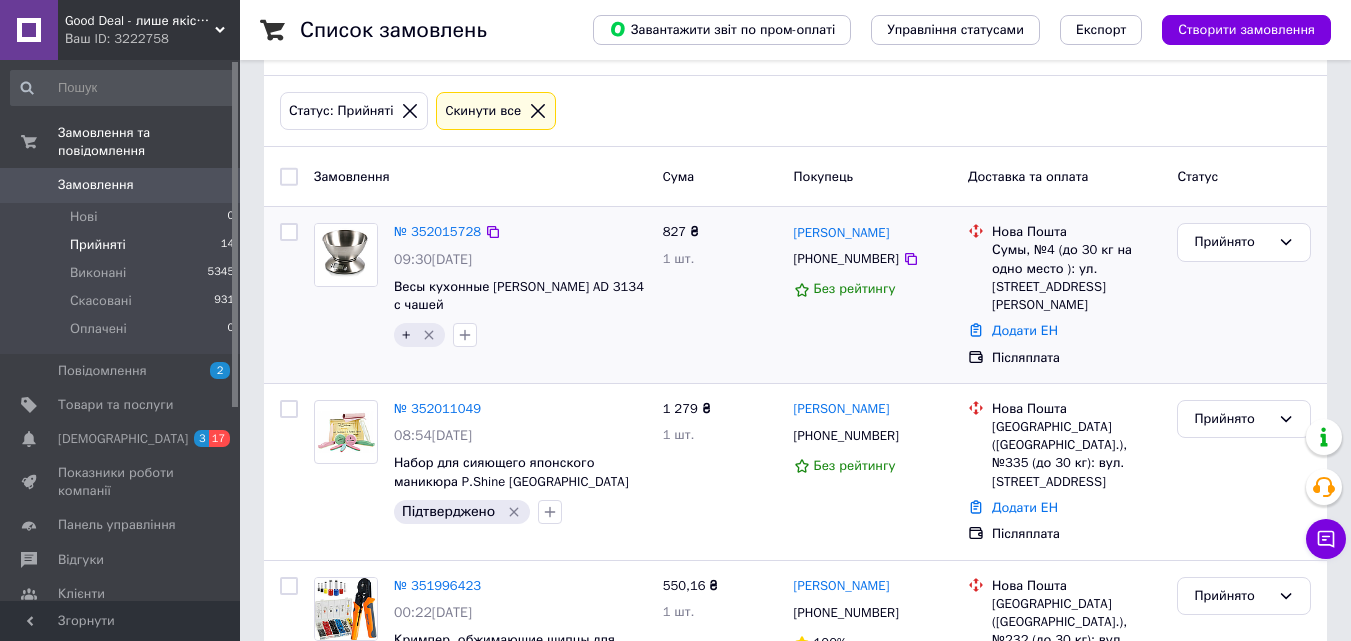 scroll, scrollTop: 200, scrollLeft: 0, axis: vertical 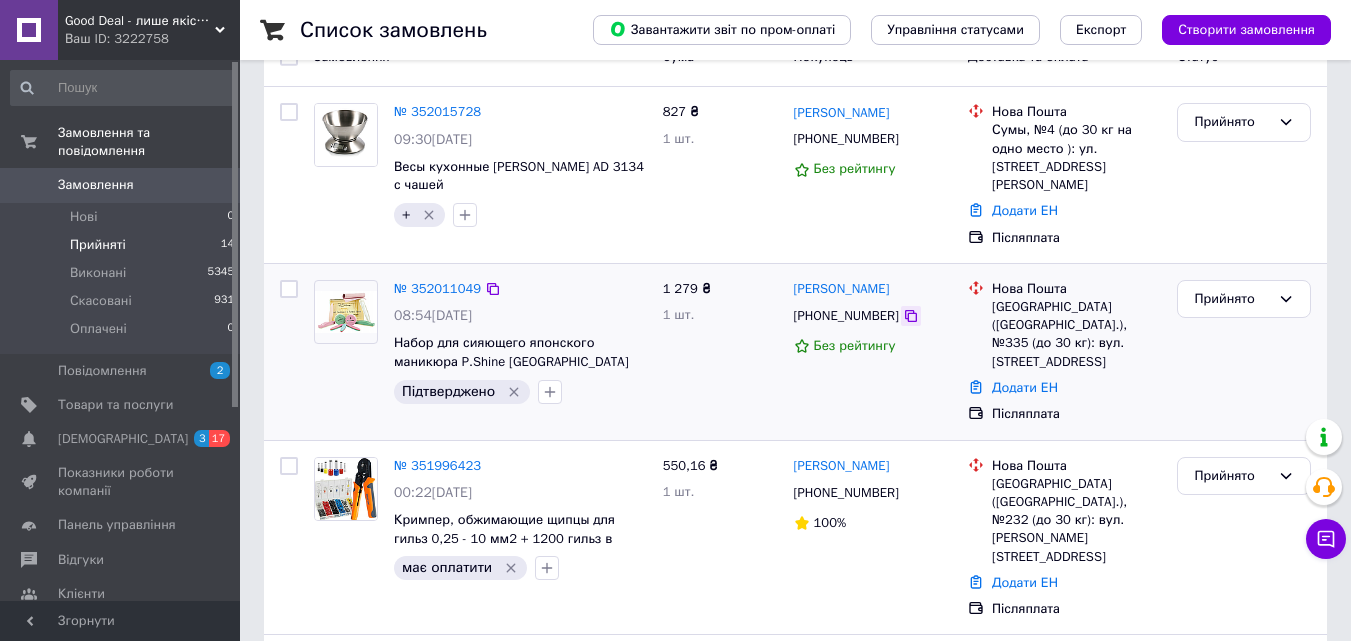click 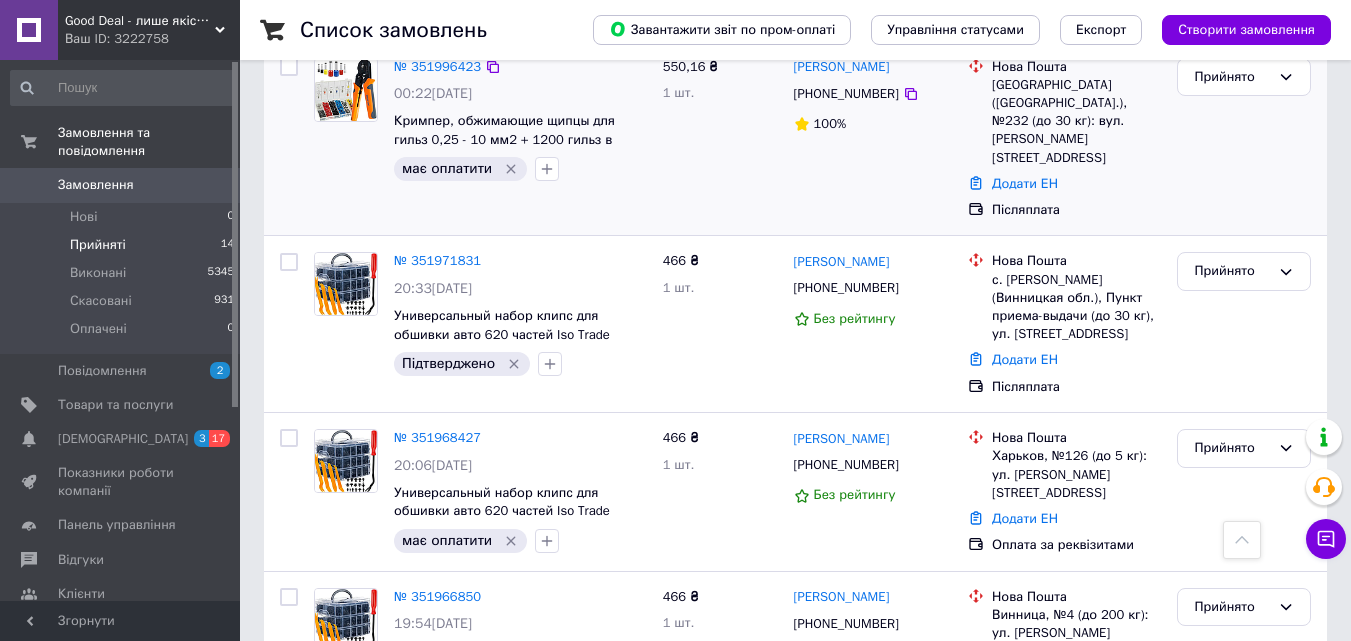 scroll, scrollTop: 600, scrollLeft: 0, axis: vertical 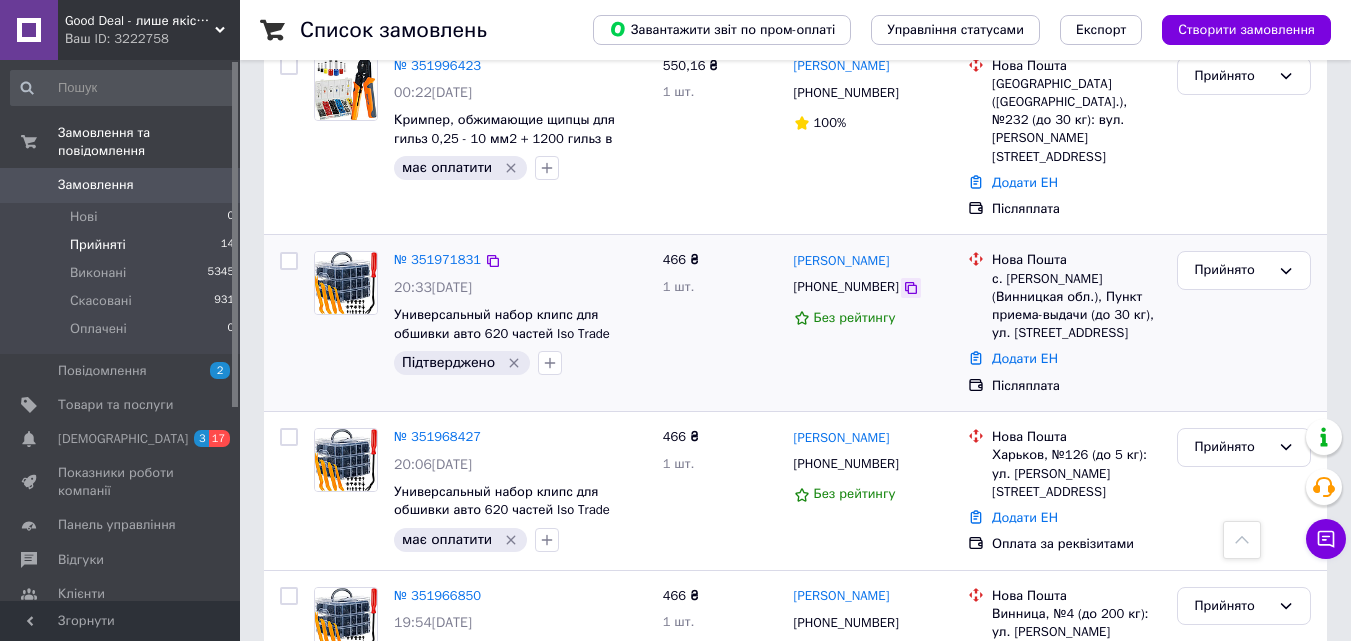 click 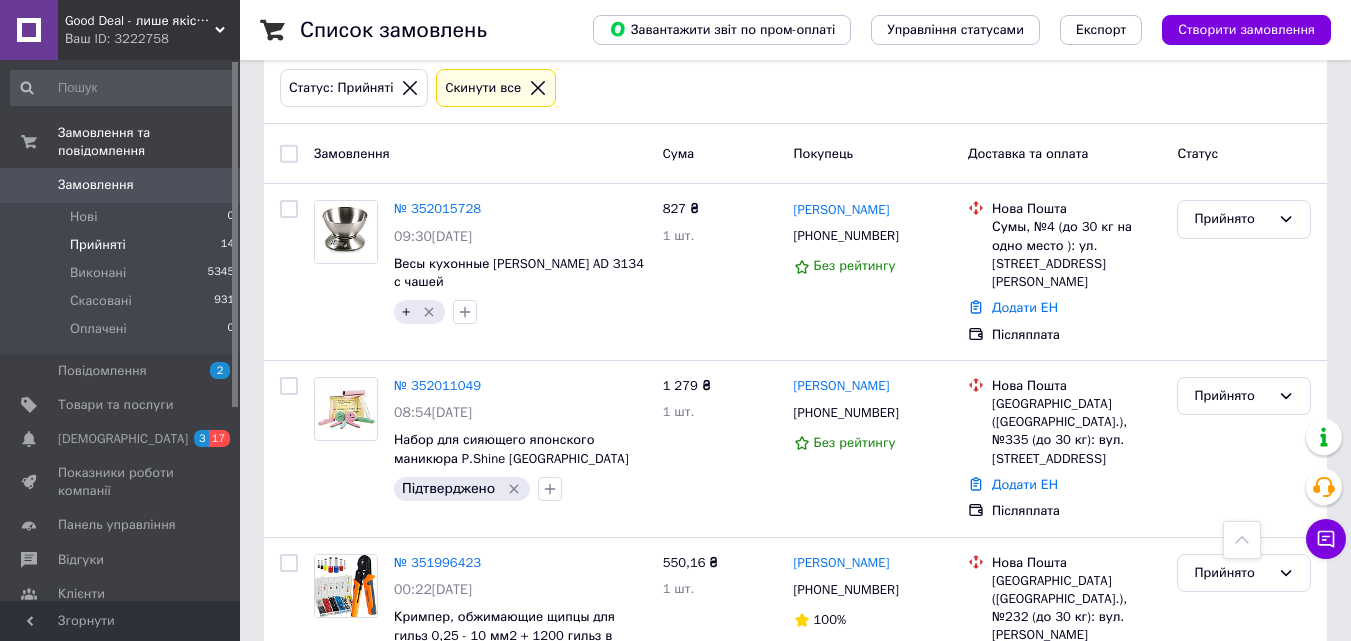 scroll, scrollTop: 100, scrollLeft: 0, axis: vertical 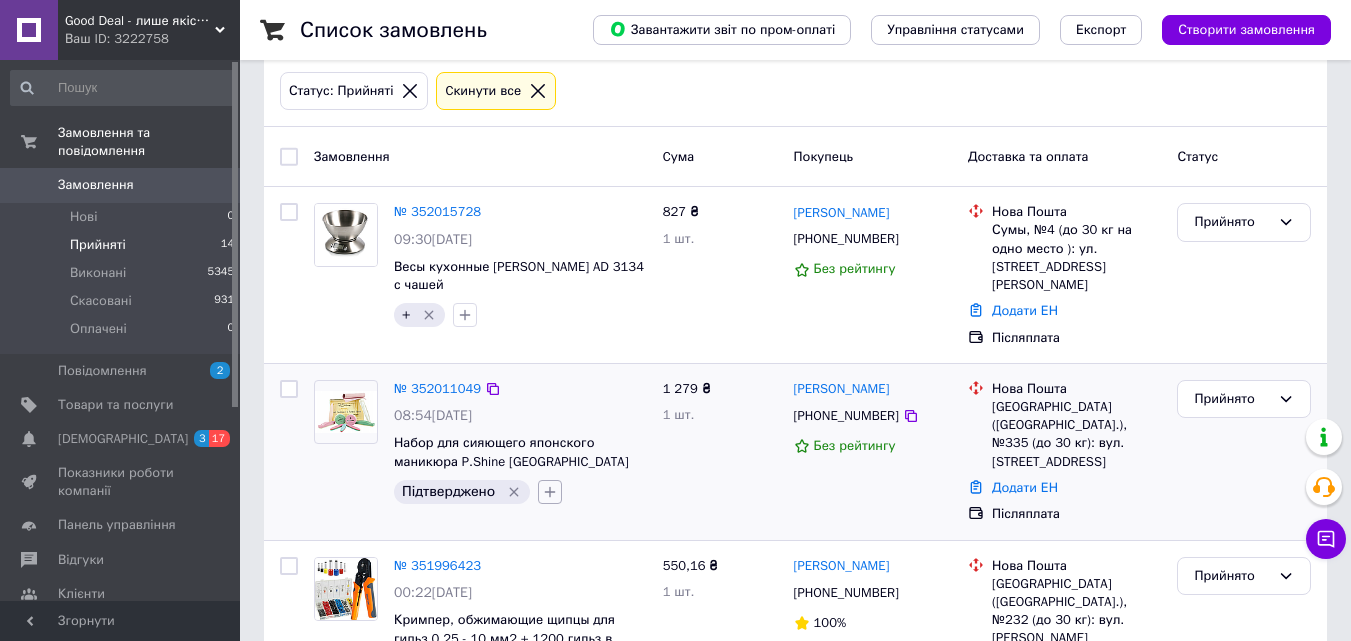 click 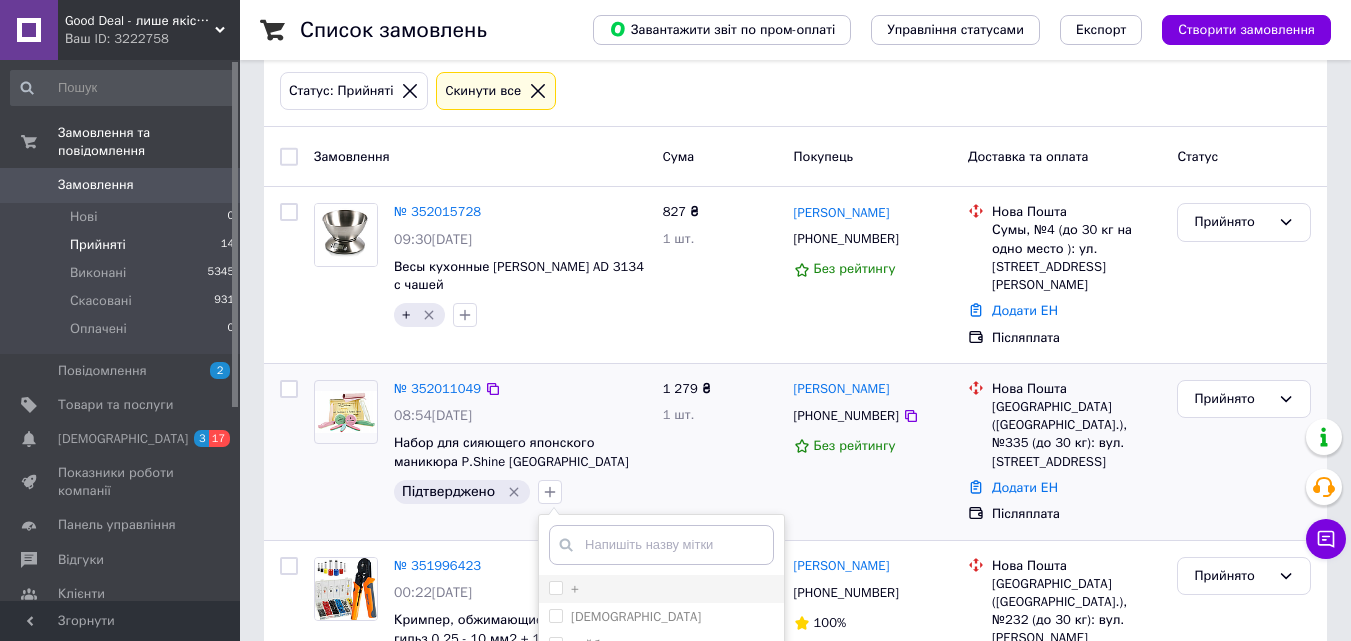 click on "+" at bounding box center (555, 587) 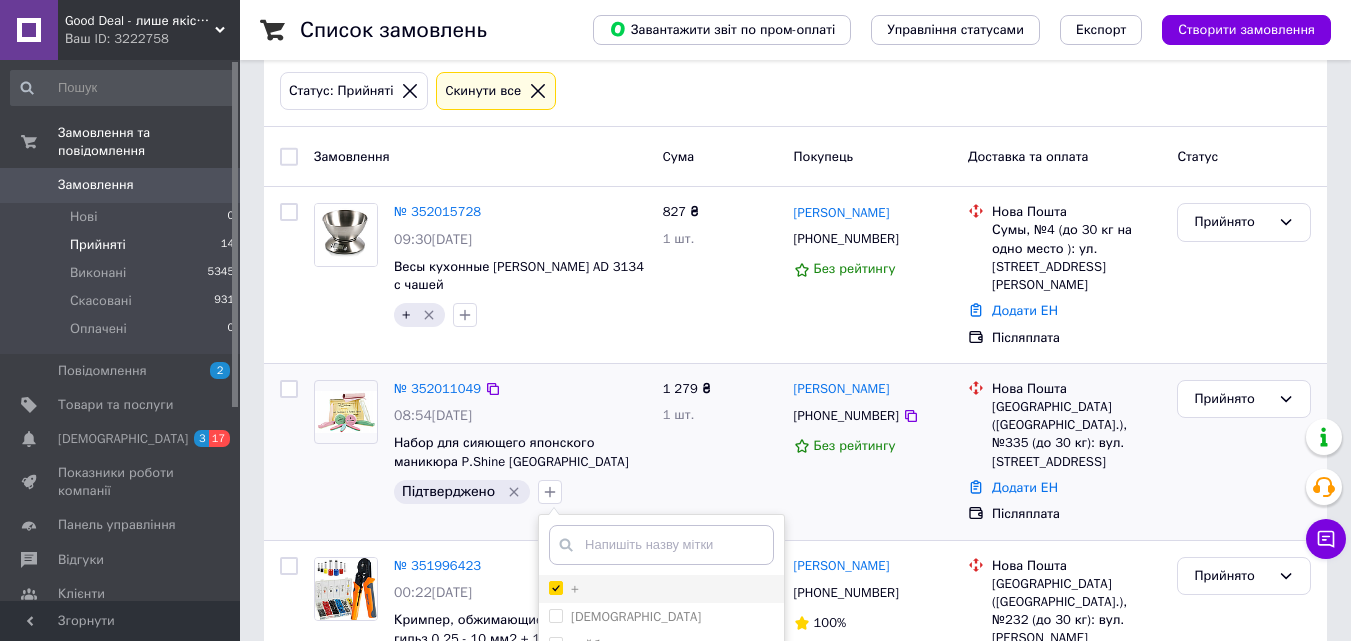 checkbox on "true" 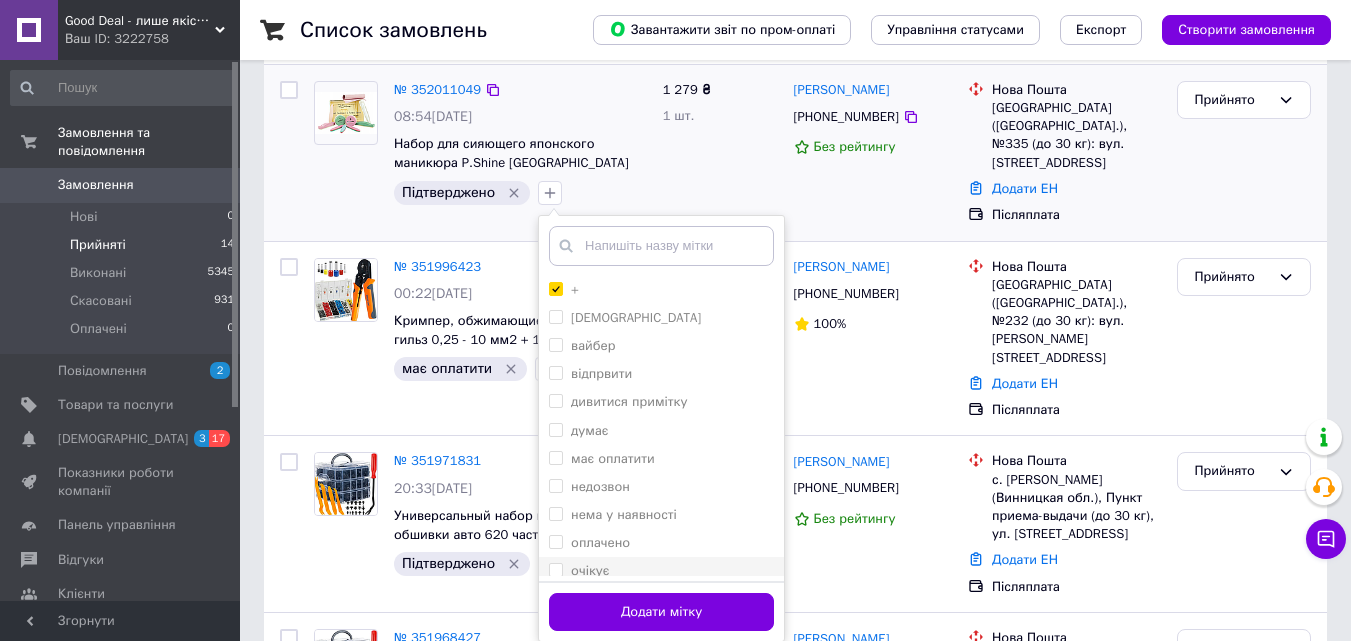 scroll, scrollTop: 400, scrollLeft: 0, axis: vertical 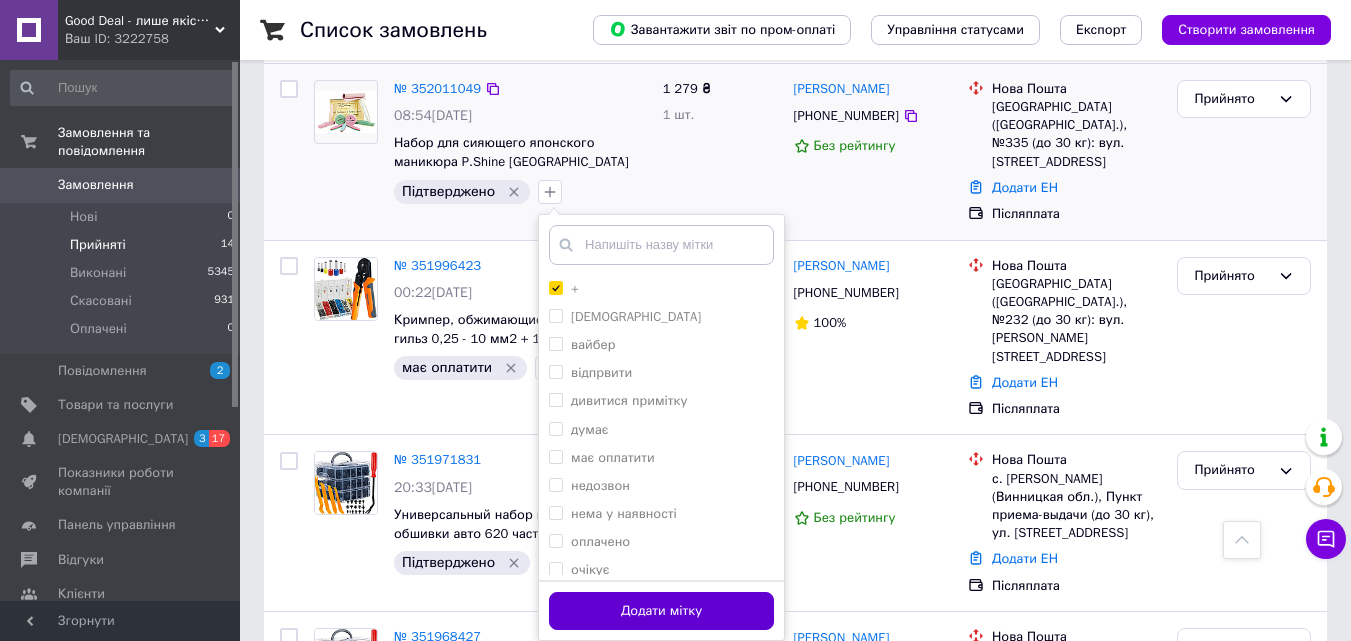 click on "Додати мітку" at bounding box center [661, 611] 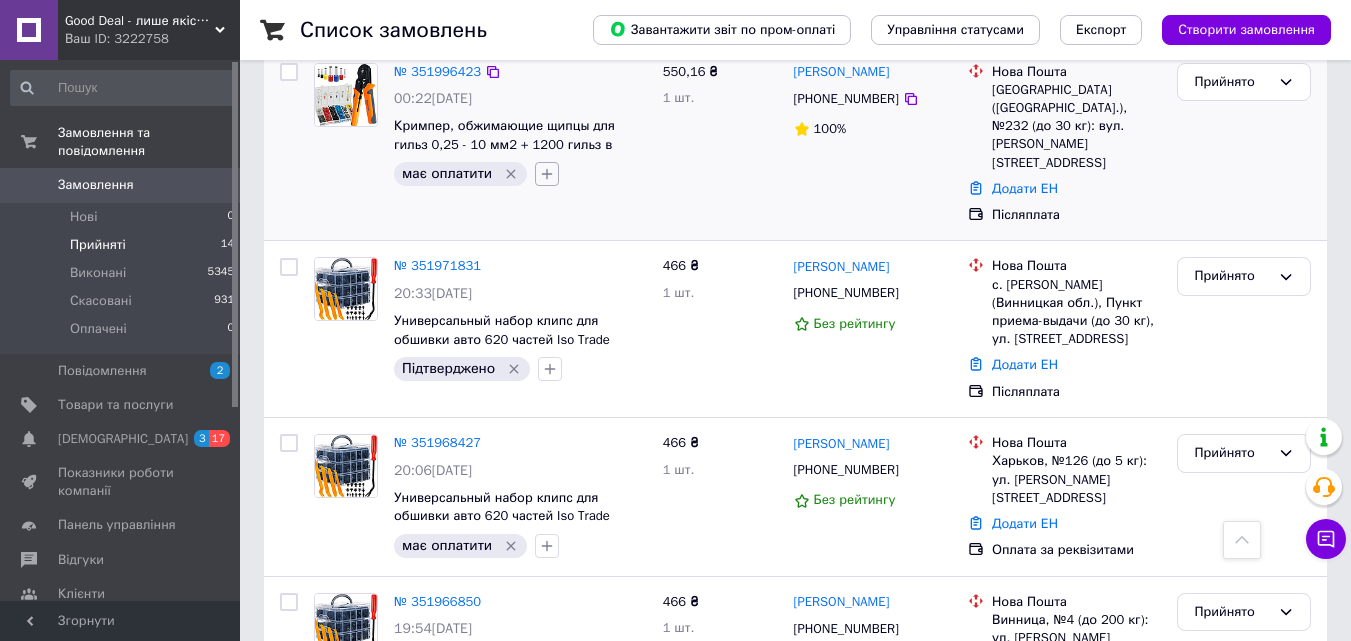 scroll, scrollTop: 600, scrollLeft: 0, axis: vertical 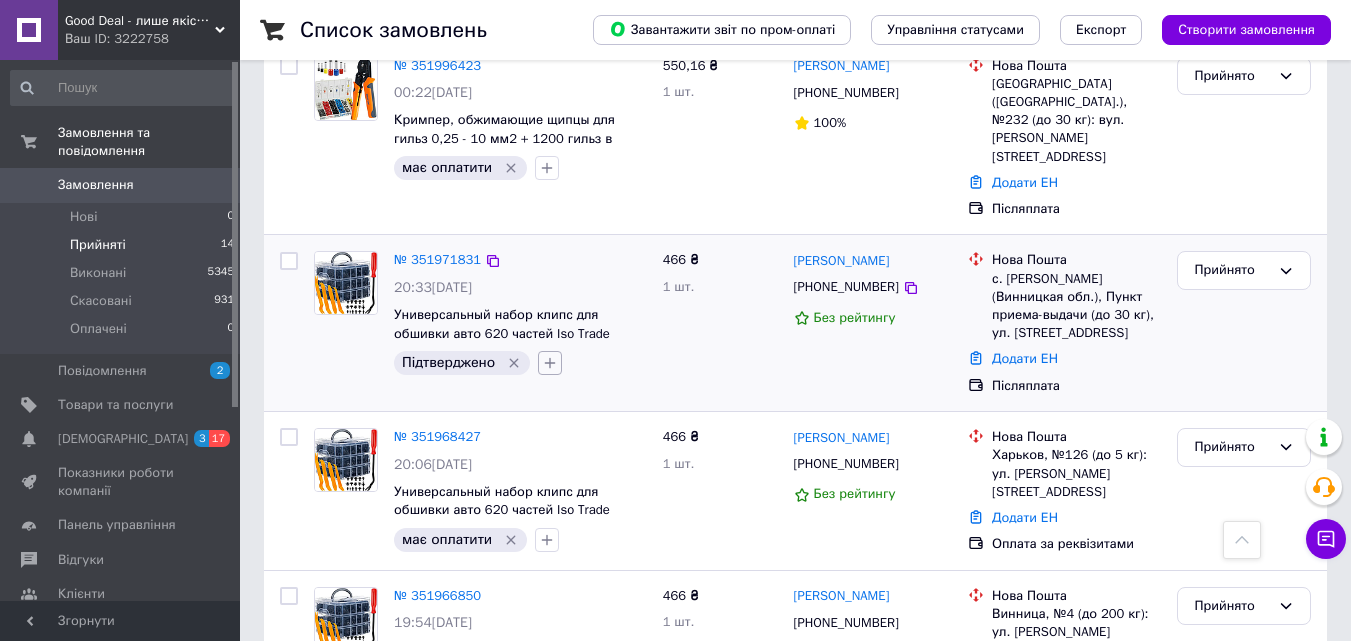 click 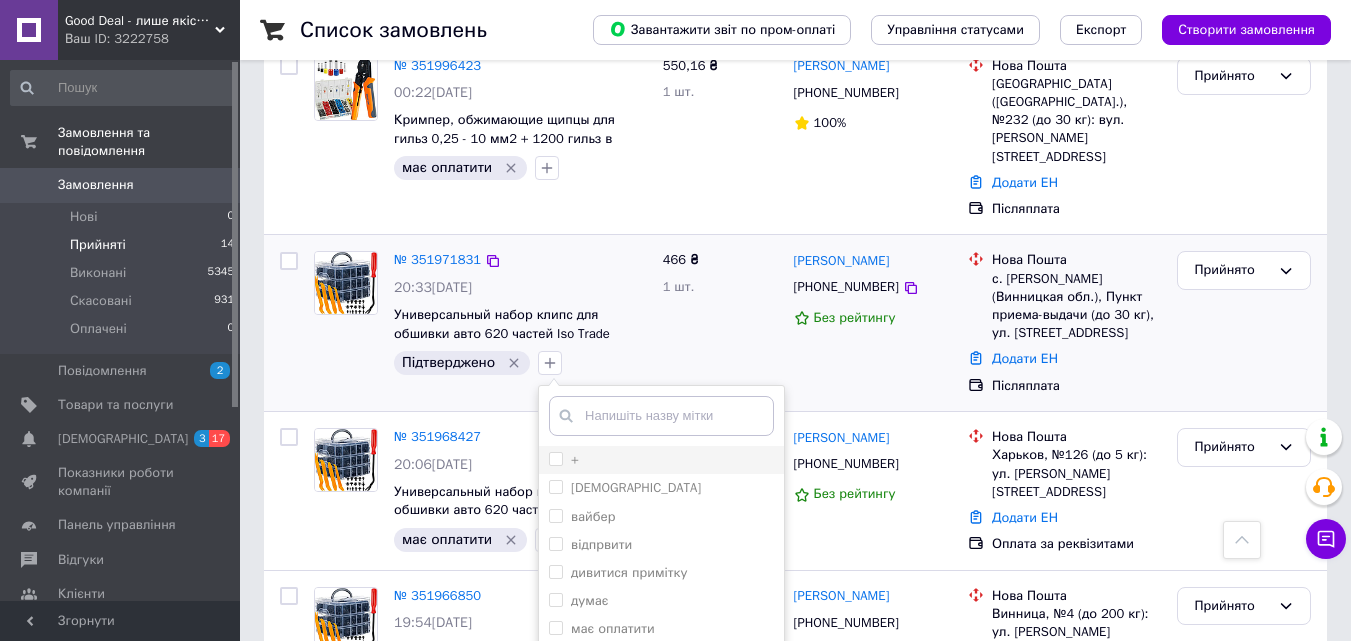 click on "+" at bounding box center [555, 458] 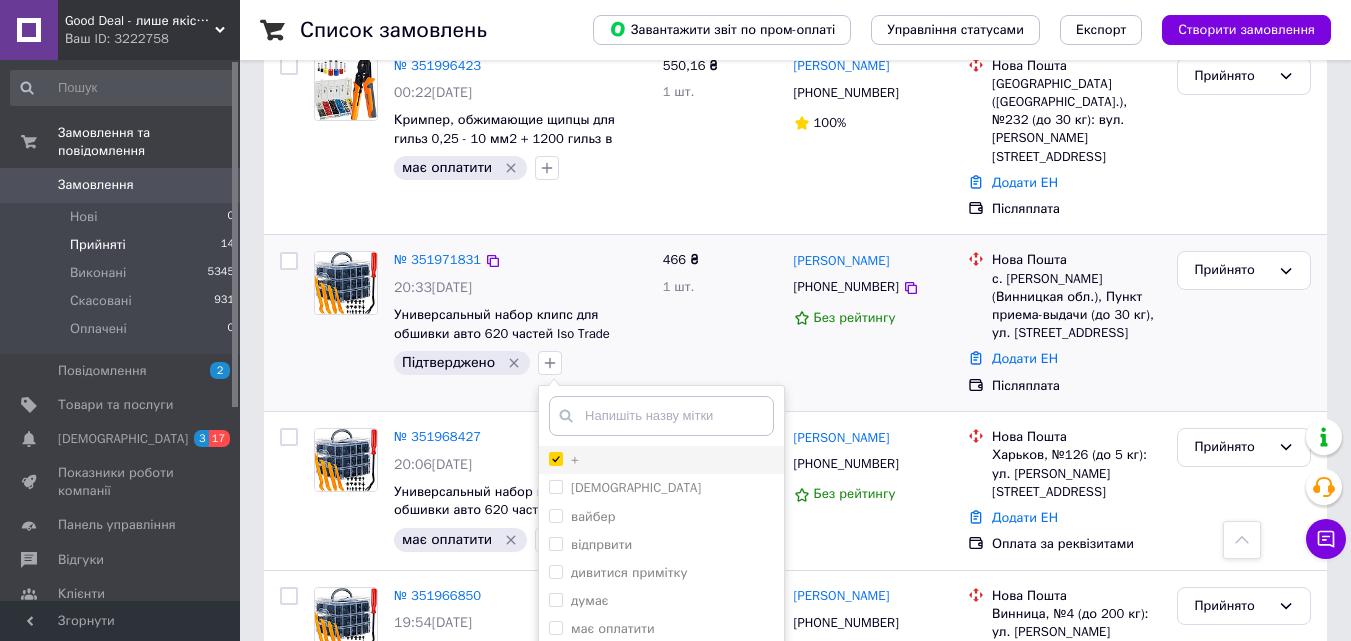 checkbox on "true" 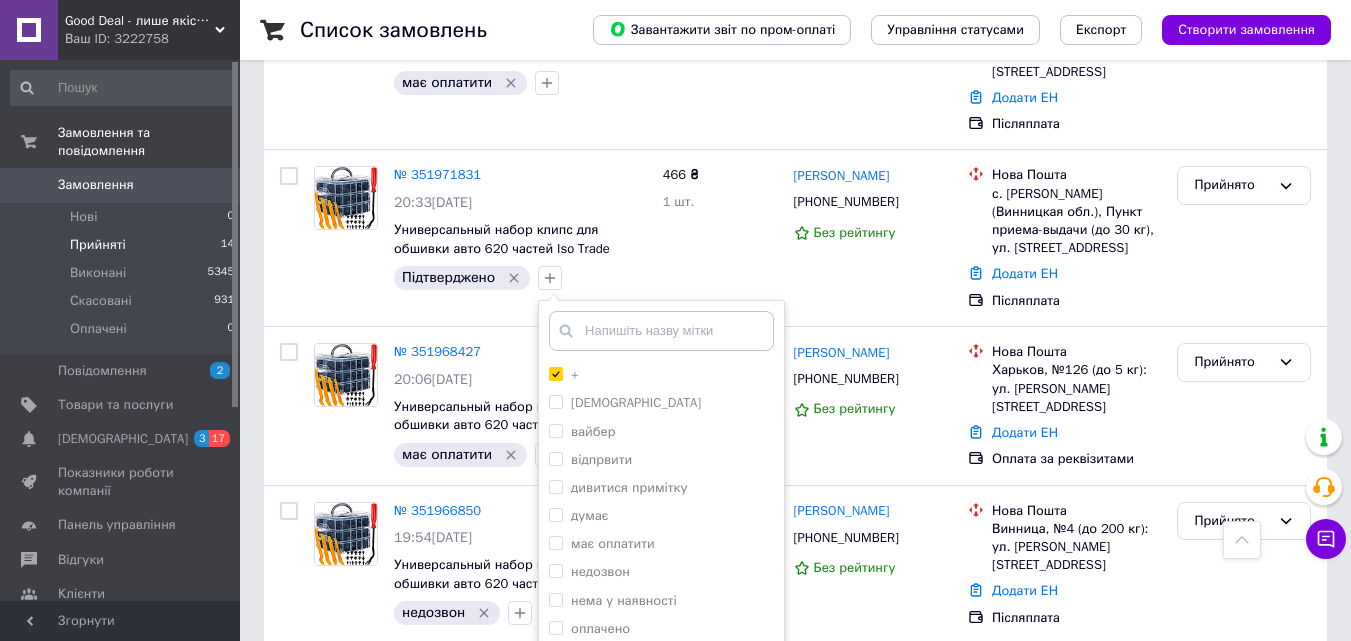 scroll, scrollTop: 800, scrollLeft: 0, axis: vertical 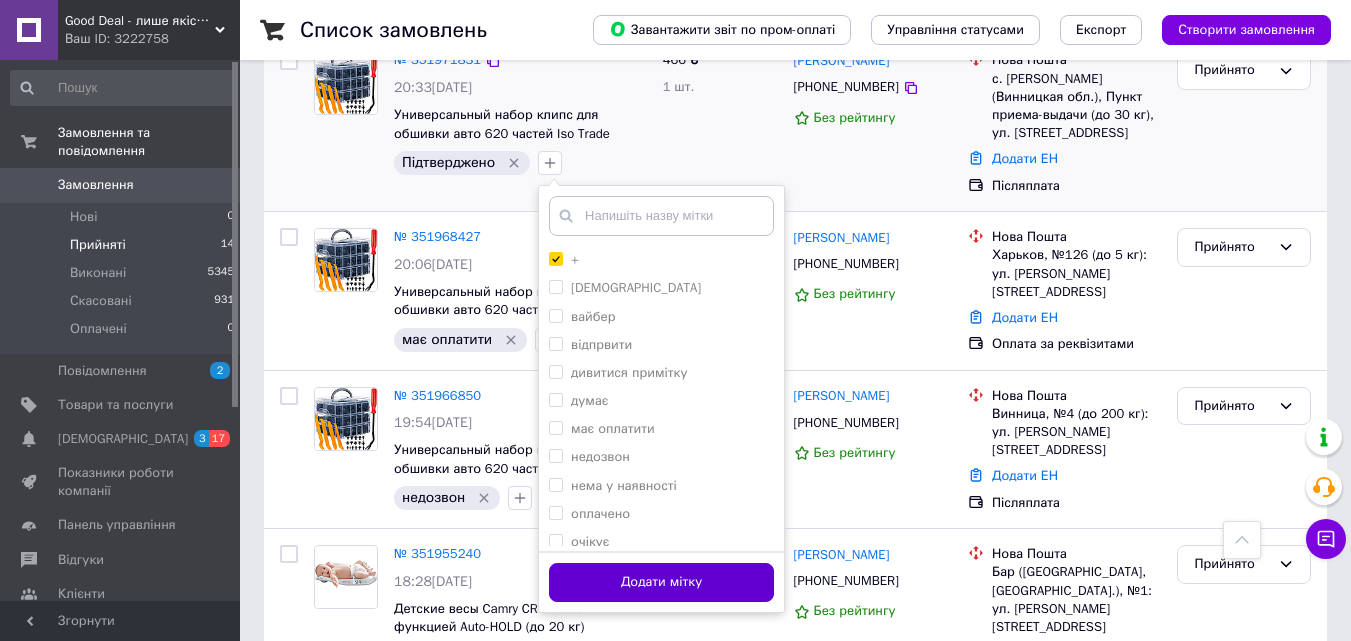 click on "Додати мітку" at bounding box center (661, 582) 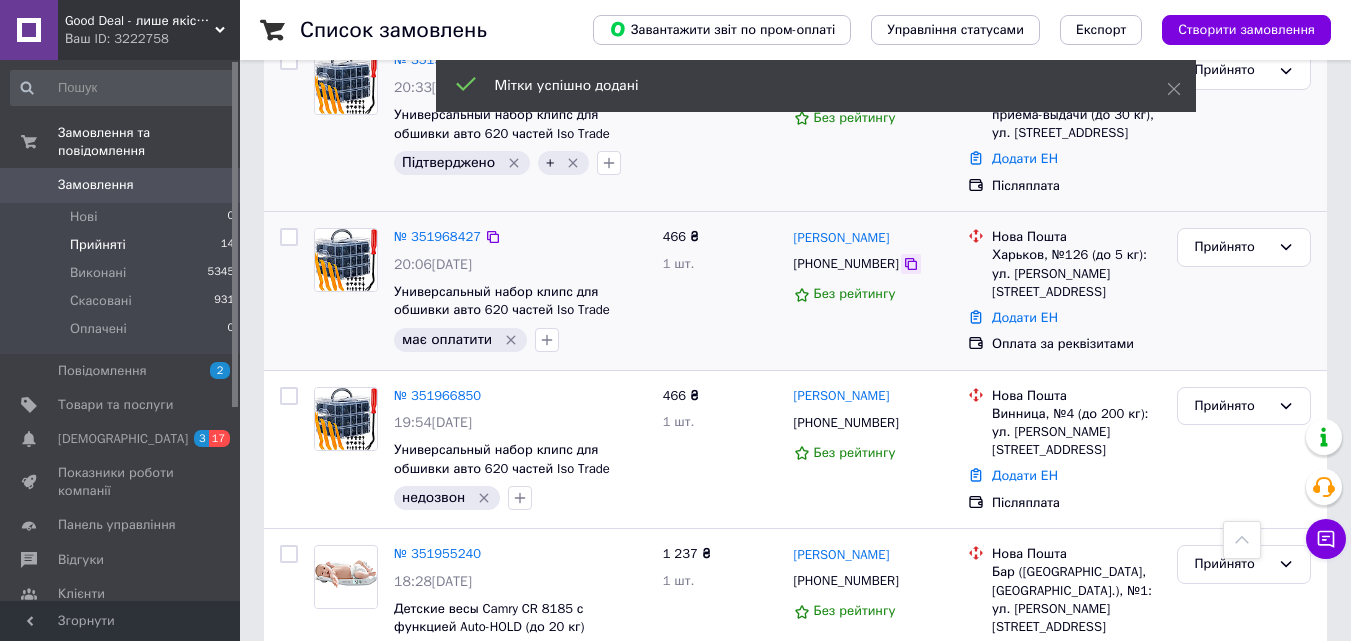 click 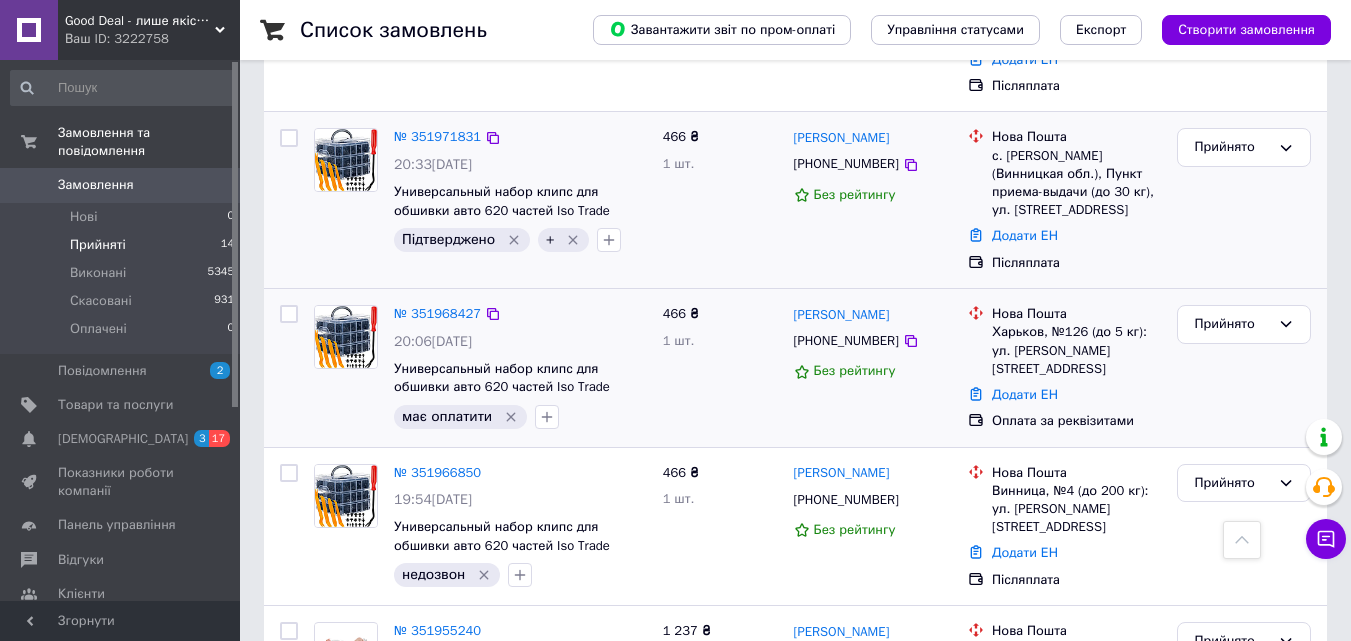 scroll, scrollTop: 688, scrollLeft: 0, axis: vertical 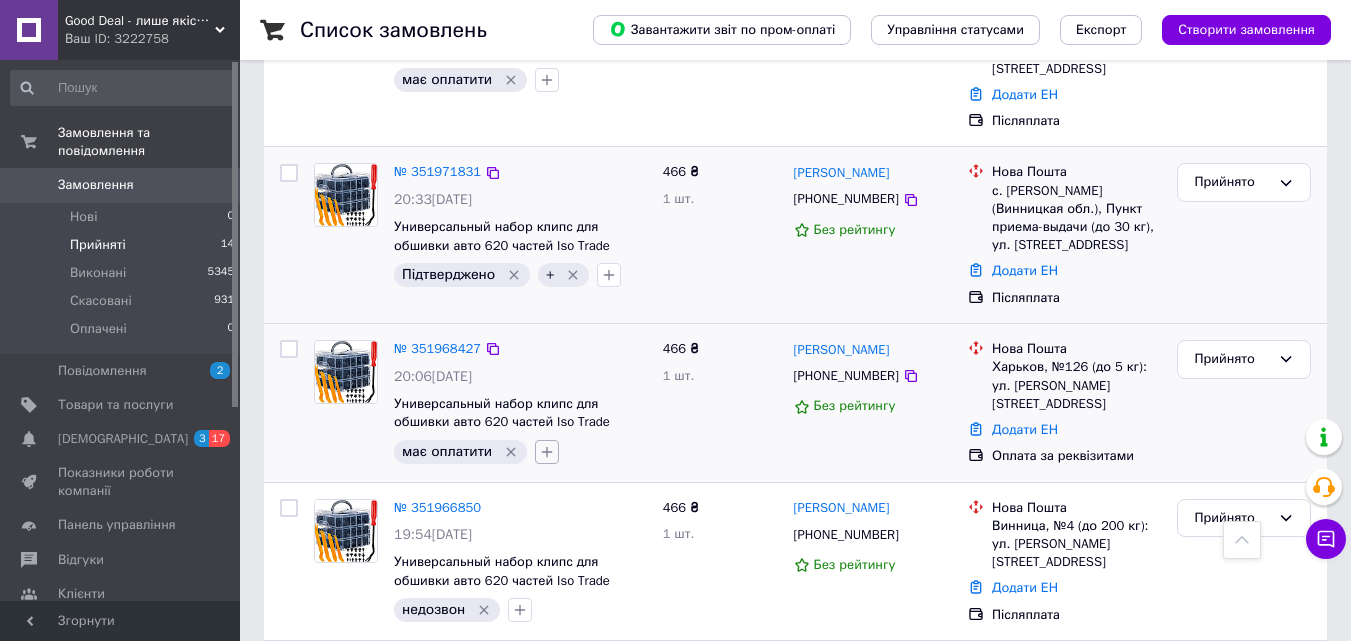 click 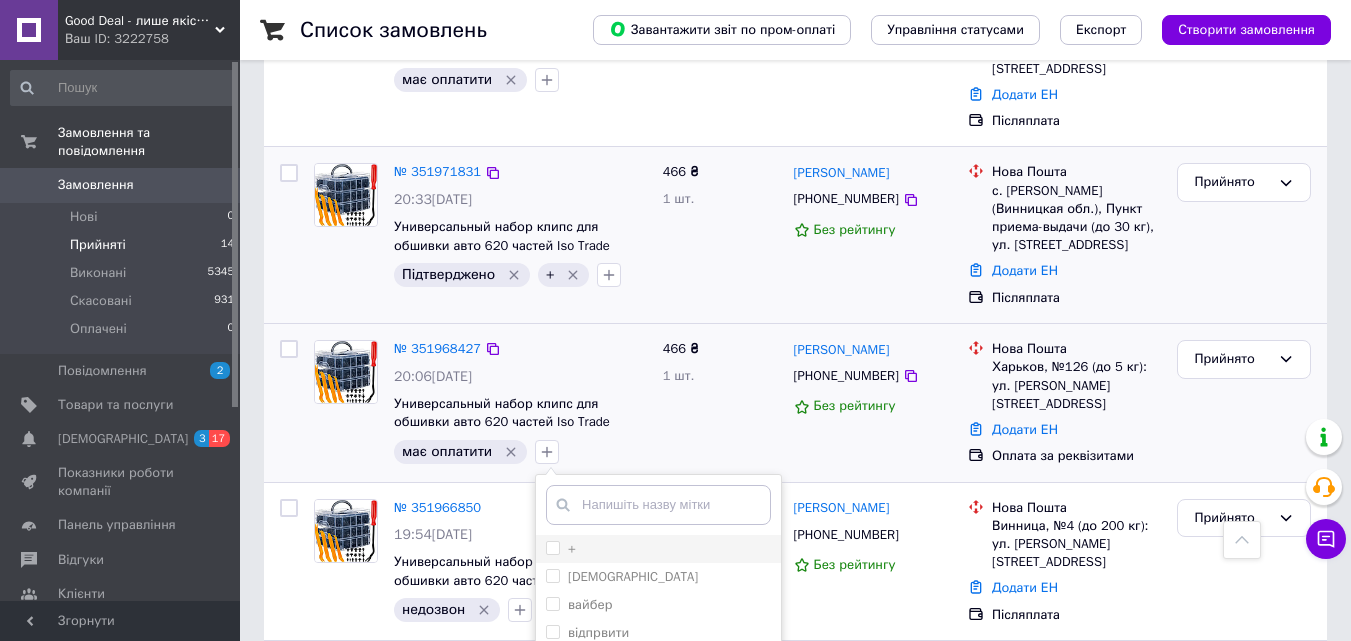 click on "+" at bounding box center (552, 547) 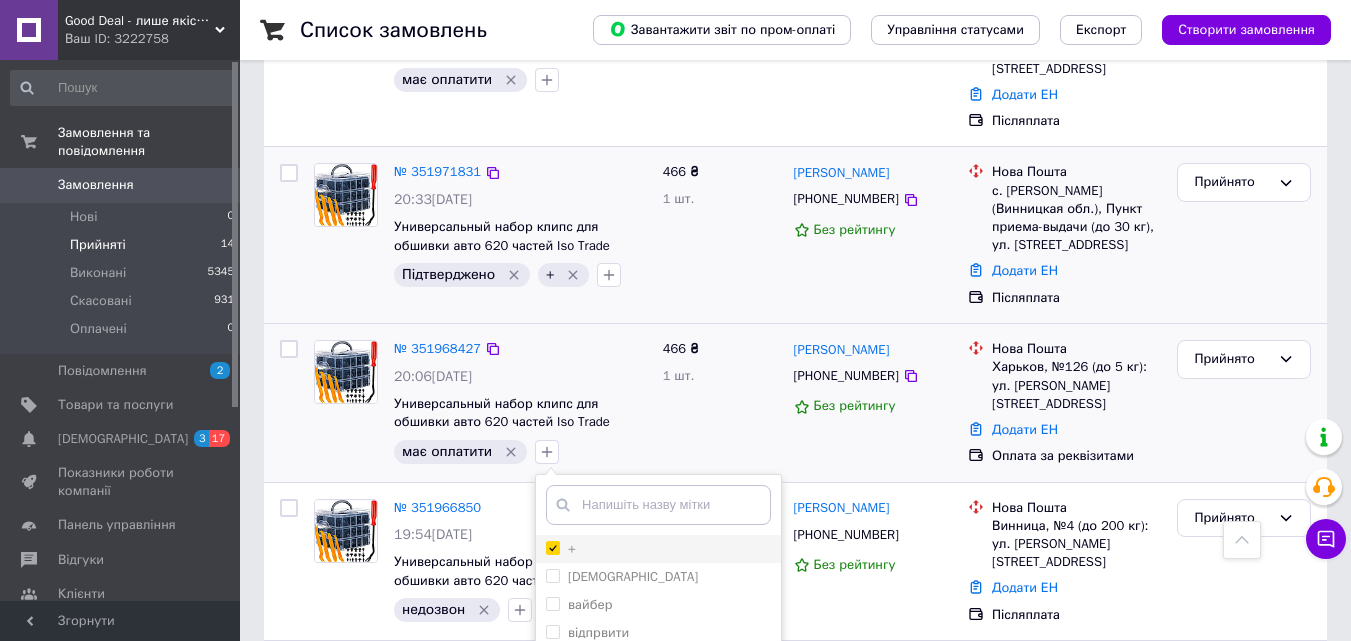 checkbox on "true" 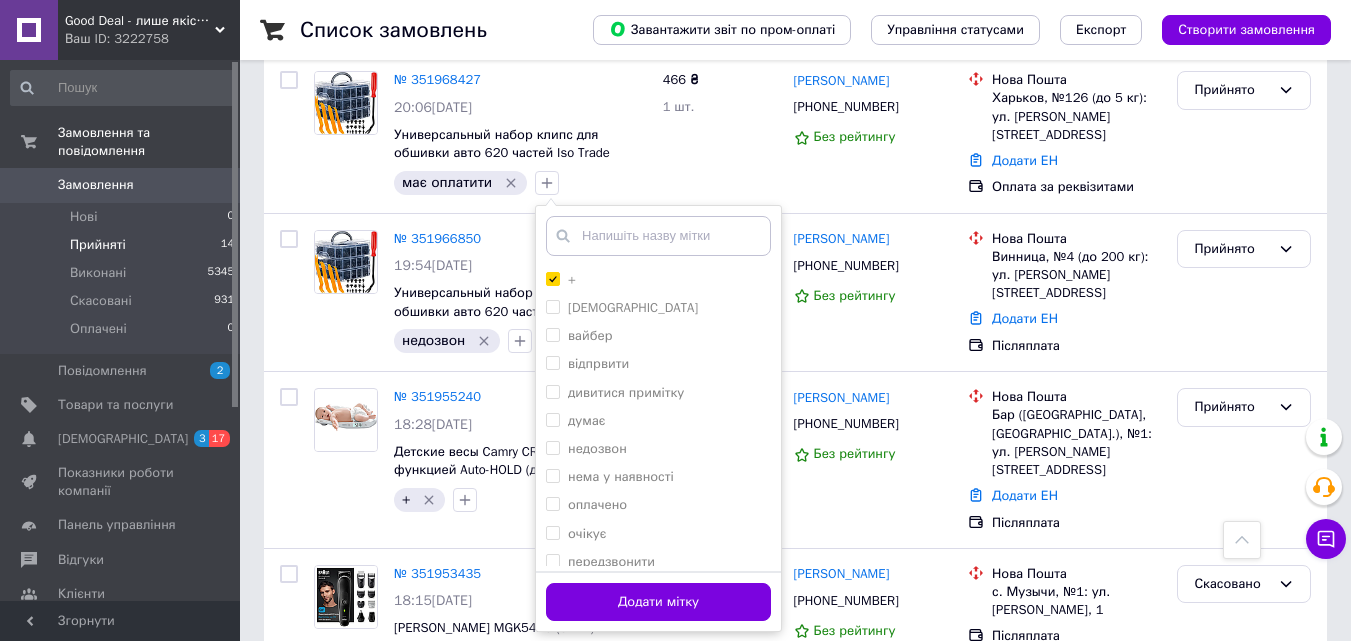 scroll, scrollTop: 988, scrollLeft: 0, axis: vertical 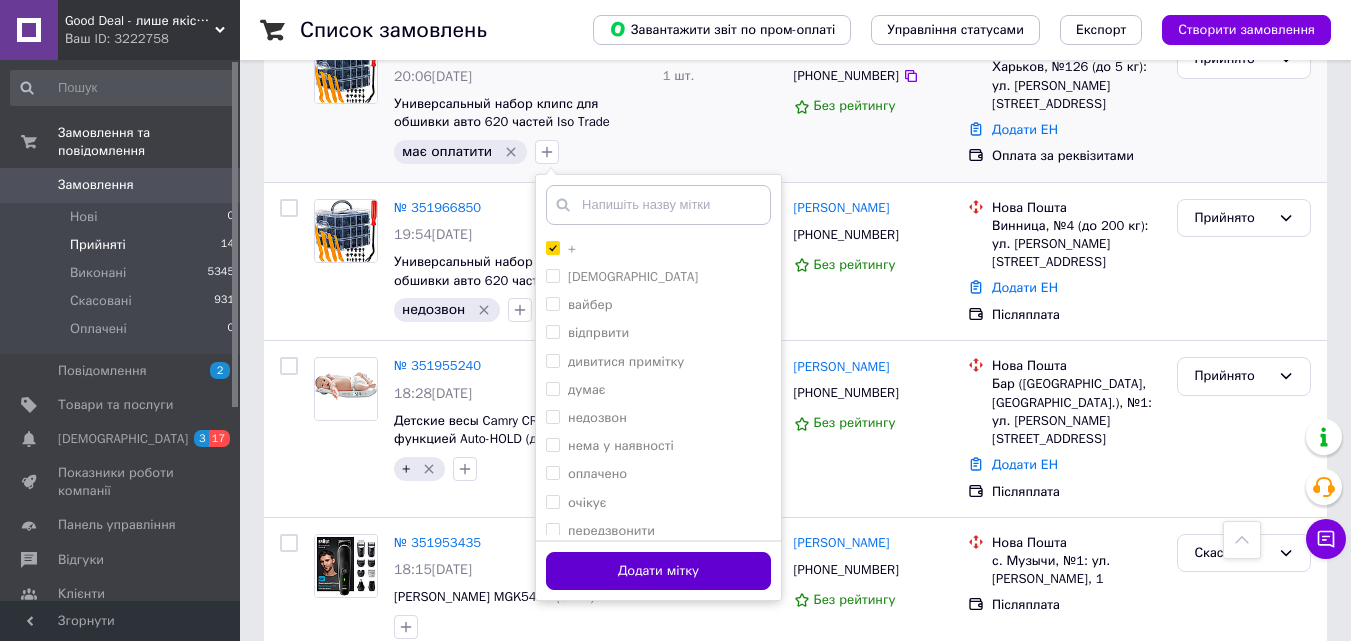 click on "Додати мітку" at bounding box center [658, 571] 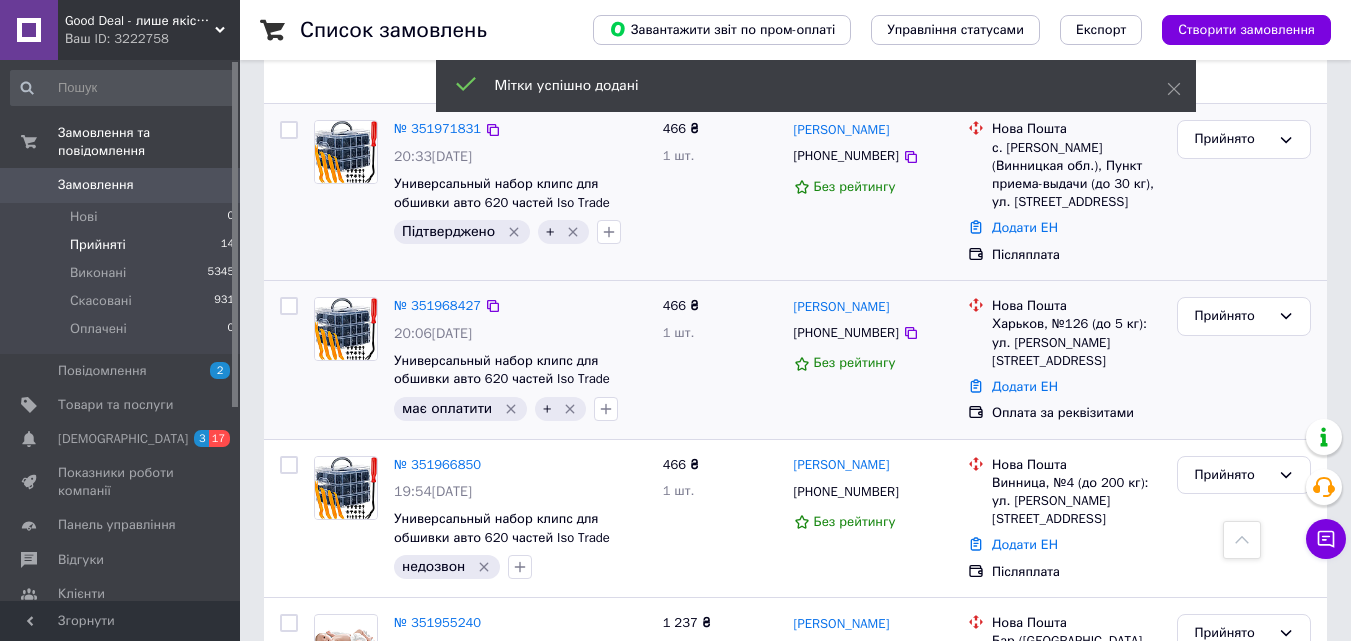 scroll, scrollTop: 588, scrollLeft: 0, axis: vertical 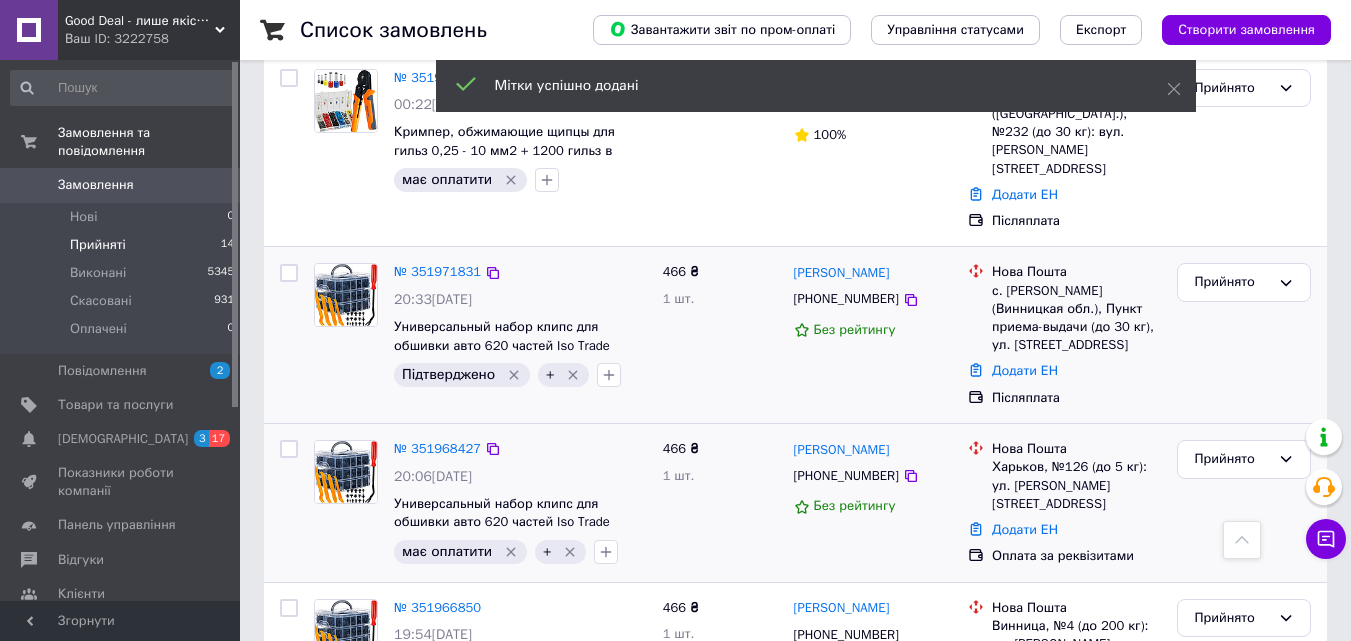 click 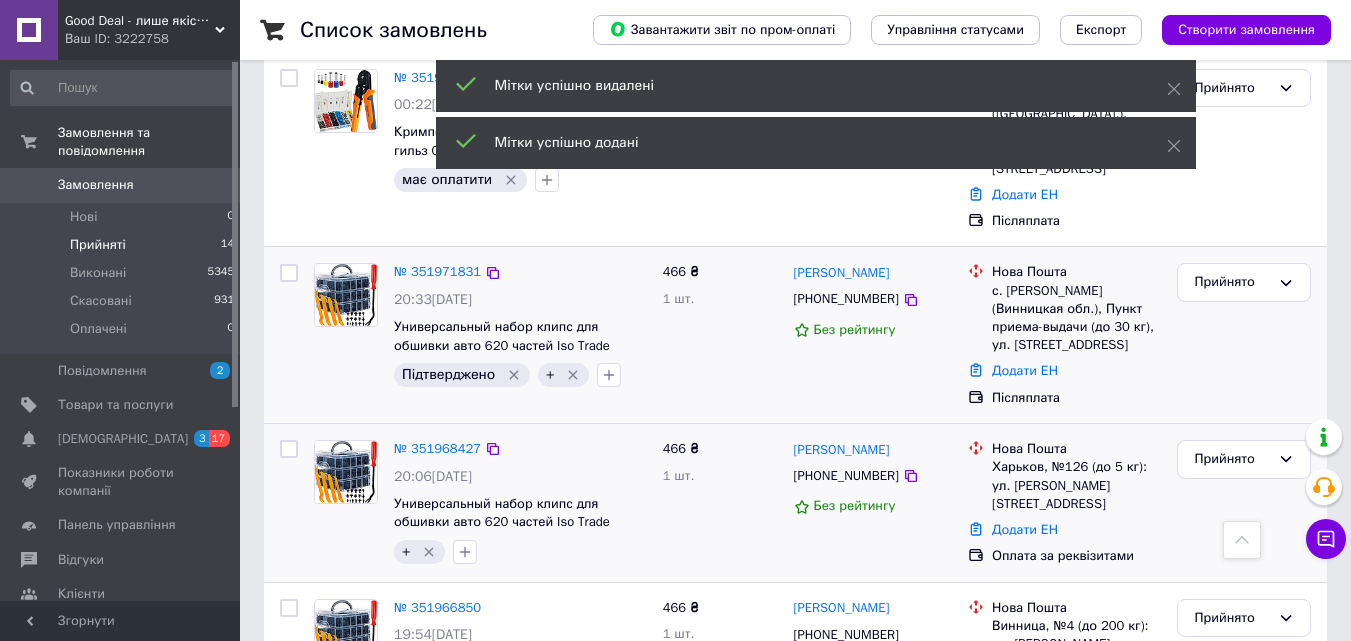 click 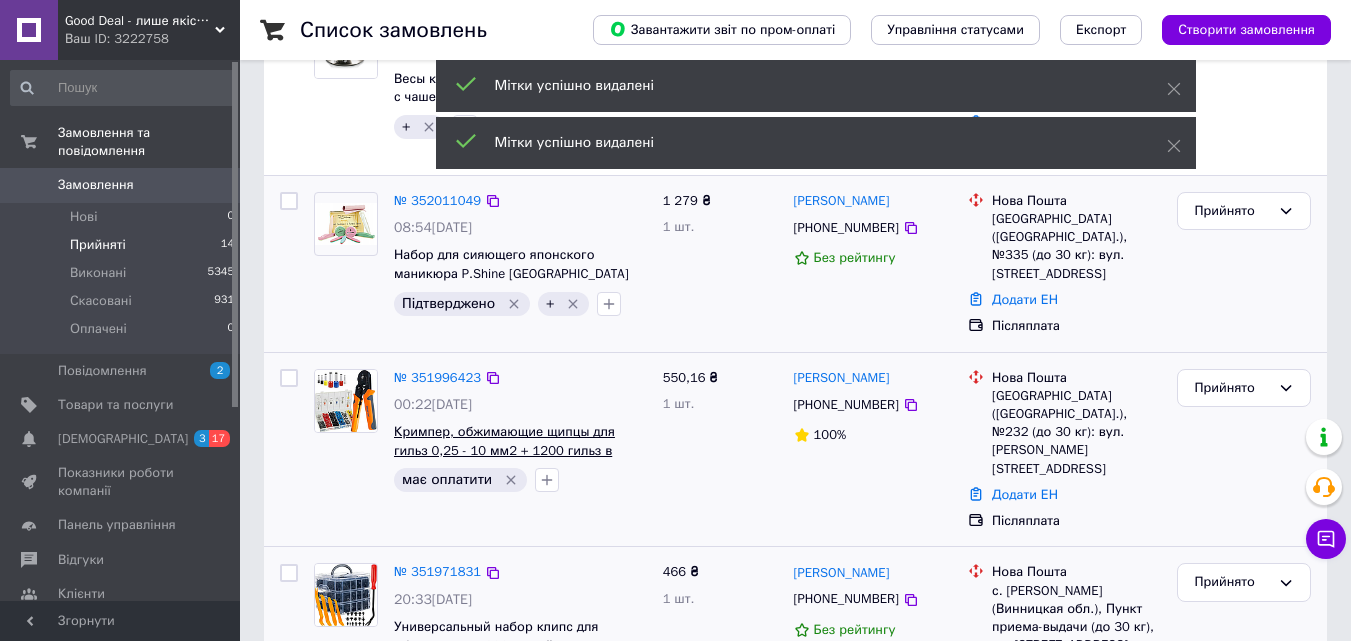 scroll, scrollTop: 188, scrollLeft: 0, axis: vertical 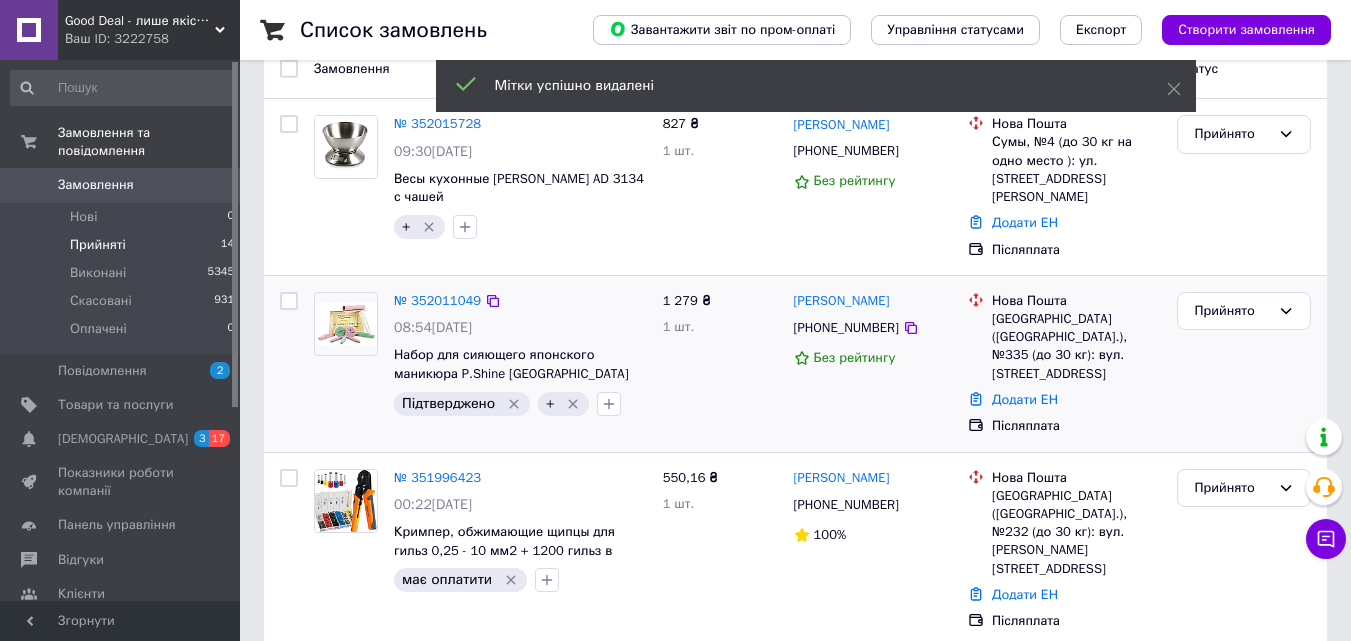 click 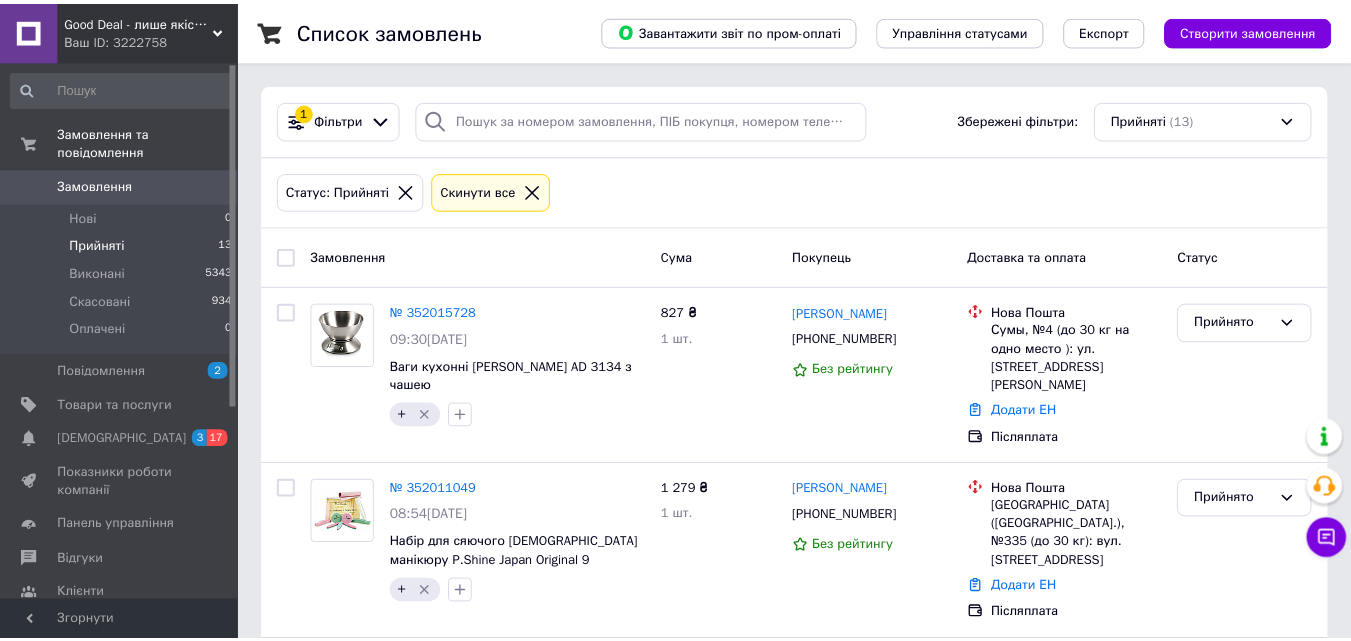 scroll, scrollTop: 0, scrollLeft: 0, axis: both 